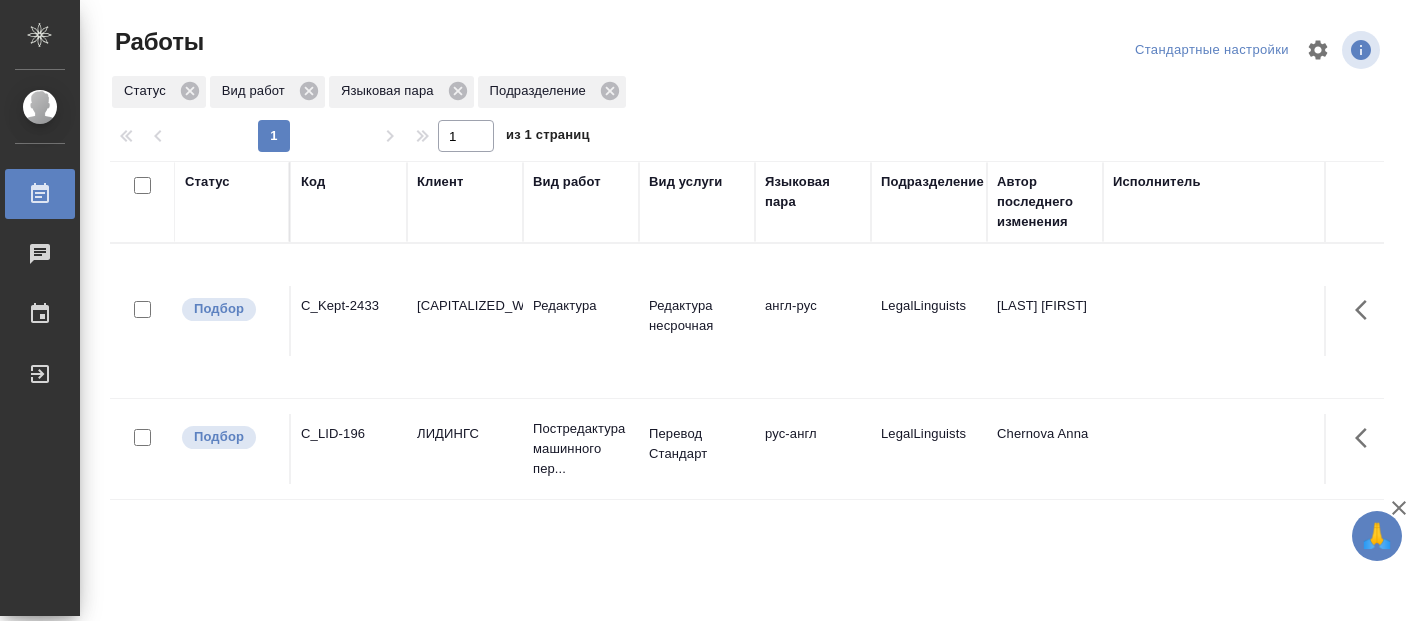 scroll, scrollTop: 0, scrollLeft: 0, axis: both 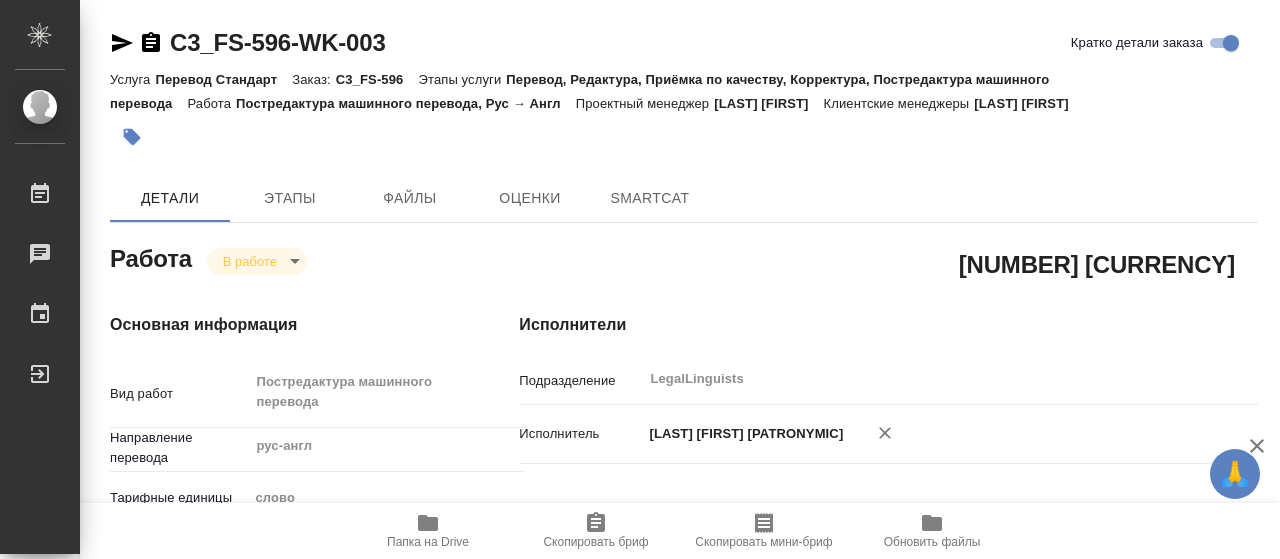 type on "x" 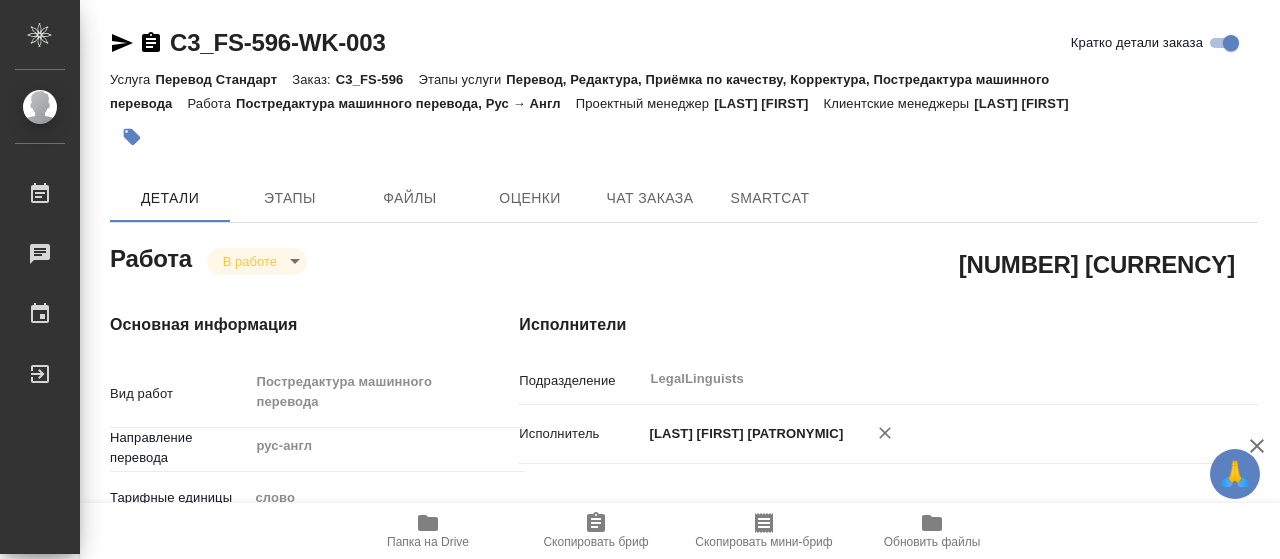 type on "x" 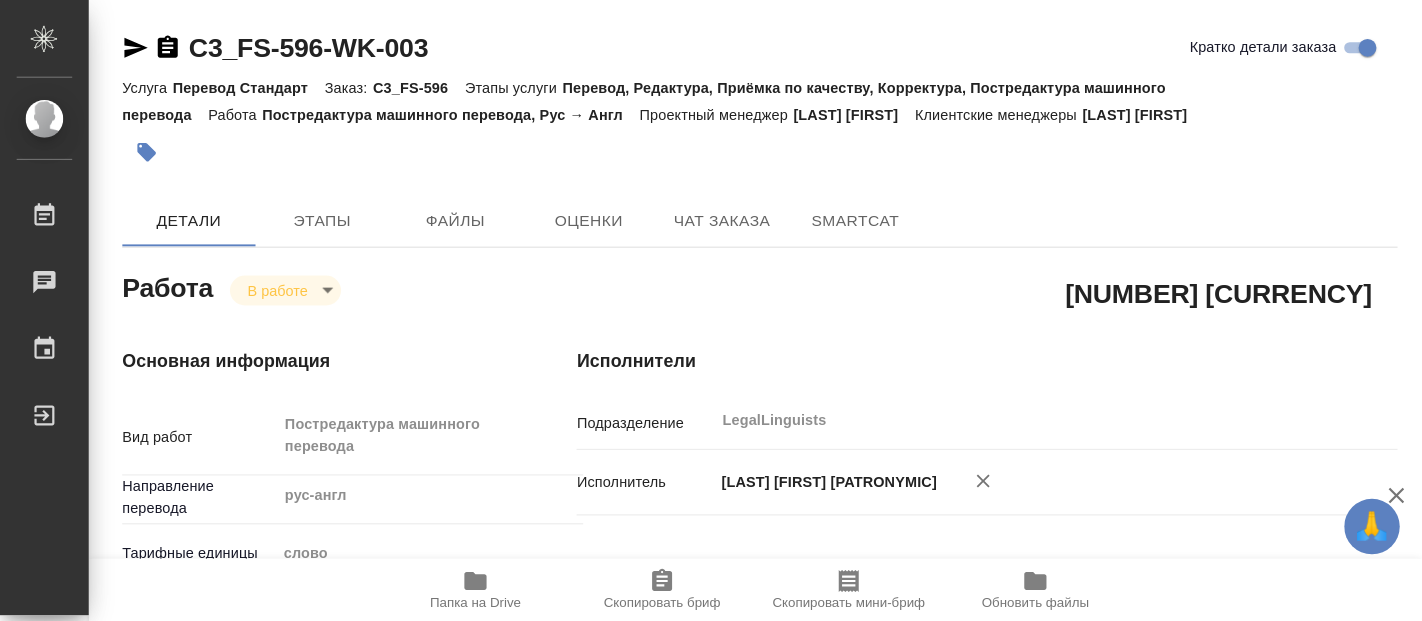 scroll, scrollTop: 0, scrollLeft: 0, axis: both 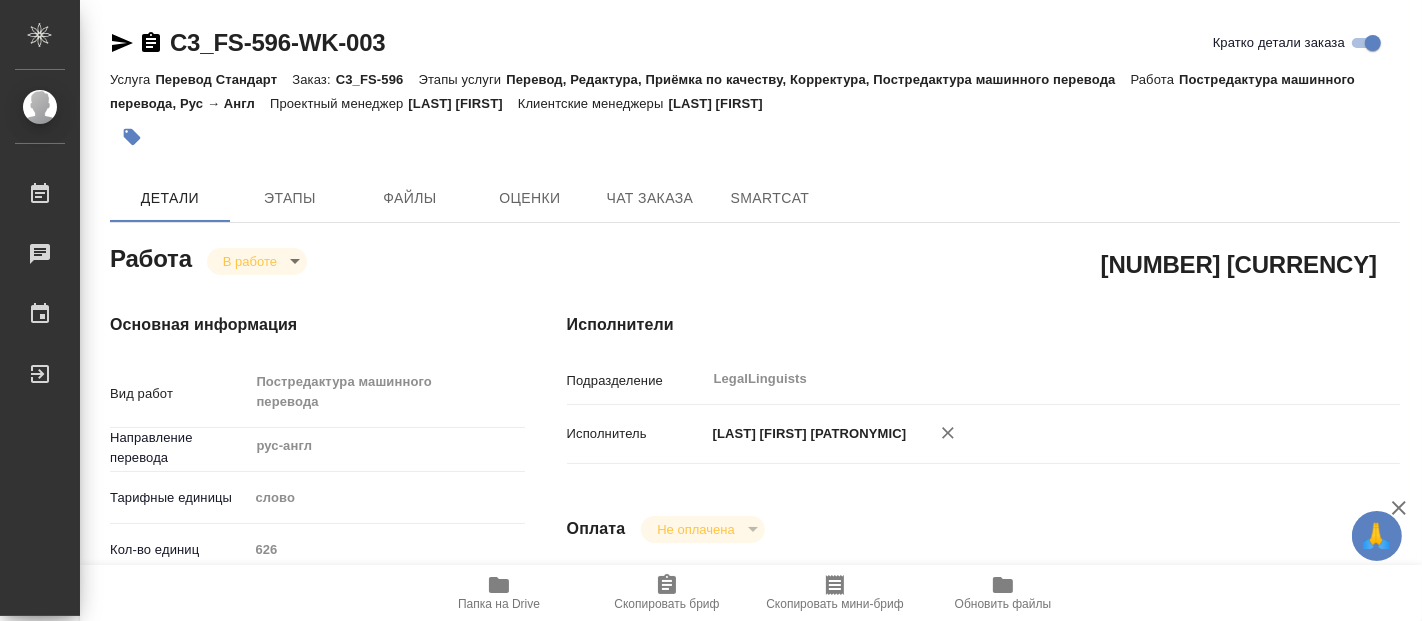 type on "x" 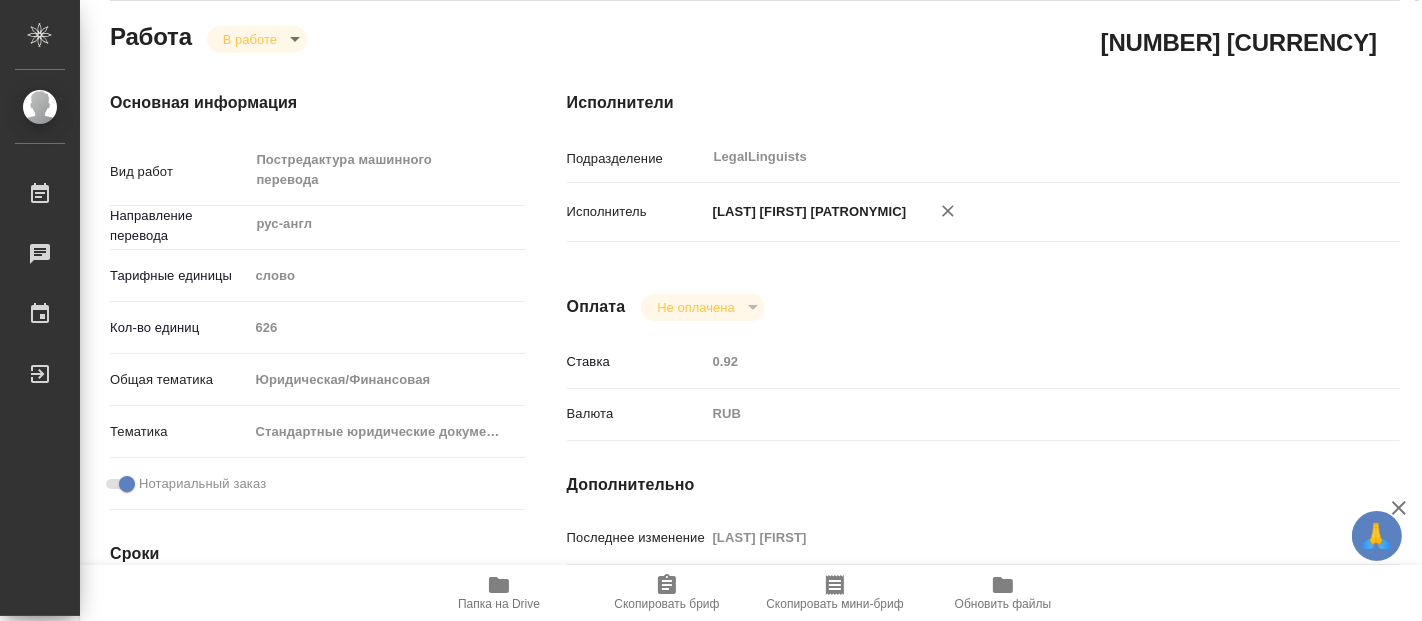 scroll, scrollTop: 0, scrollLeft: 0, axis: both 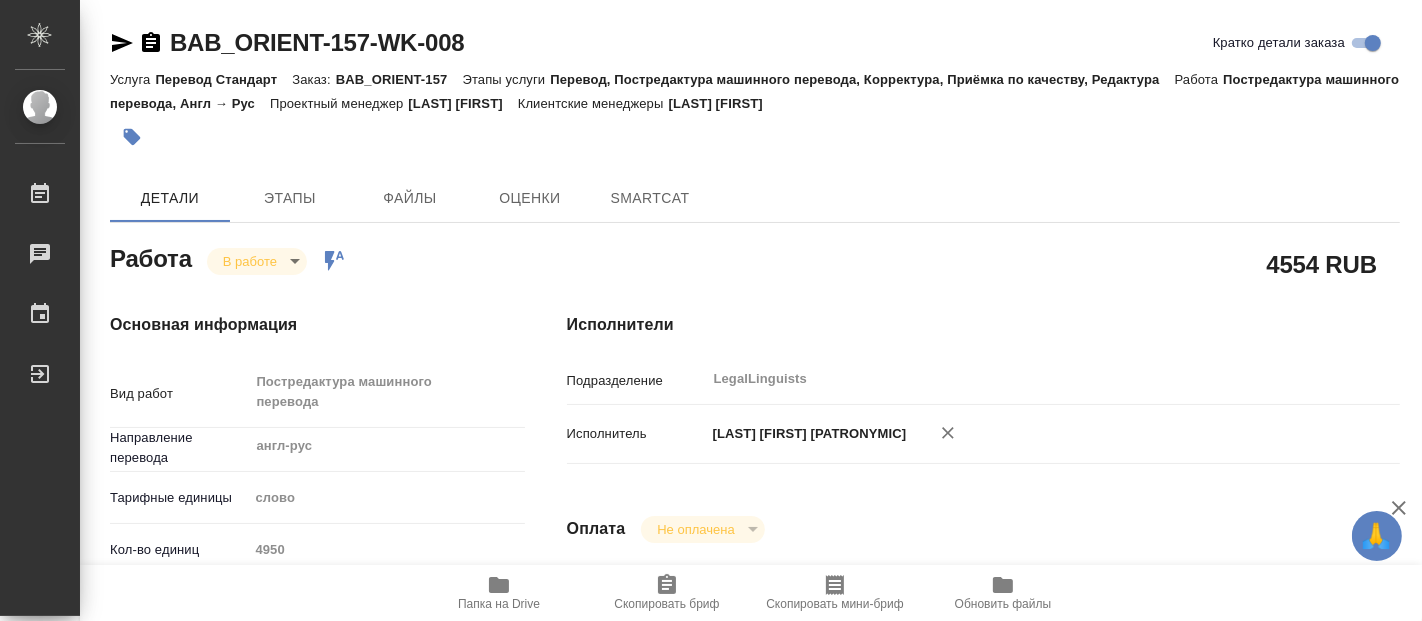 type on "x" 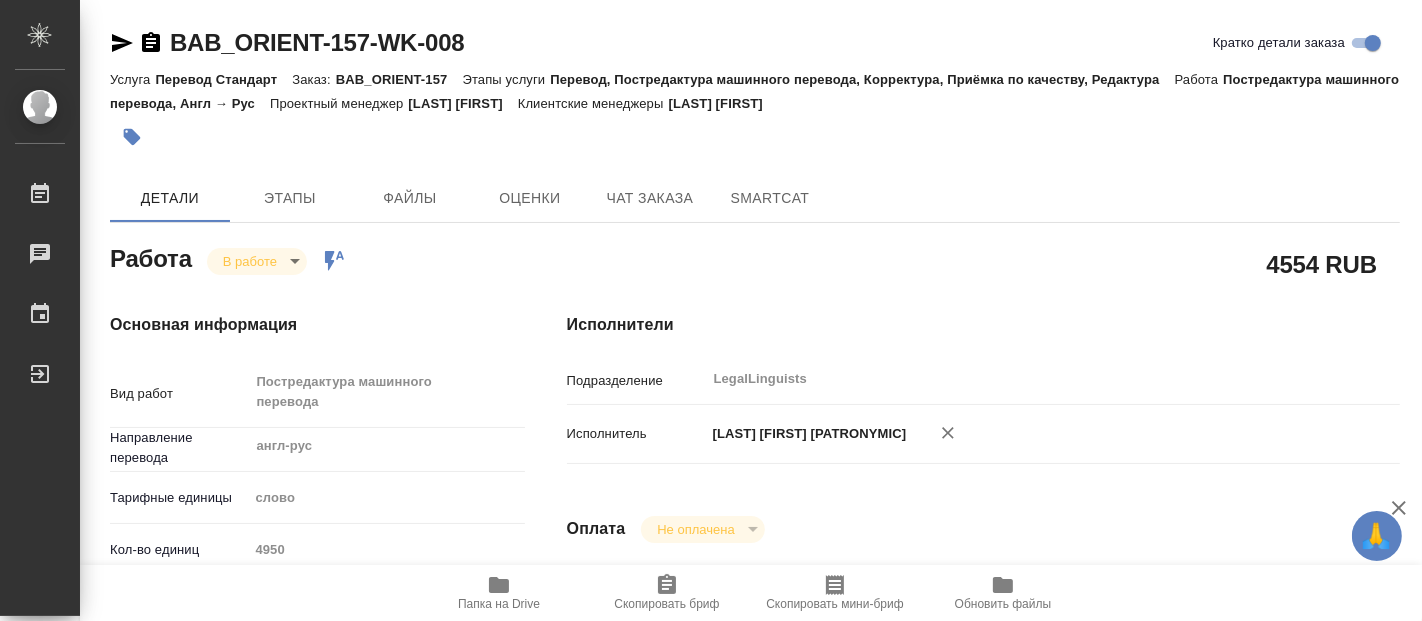 type on "x" 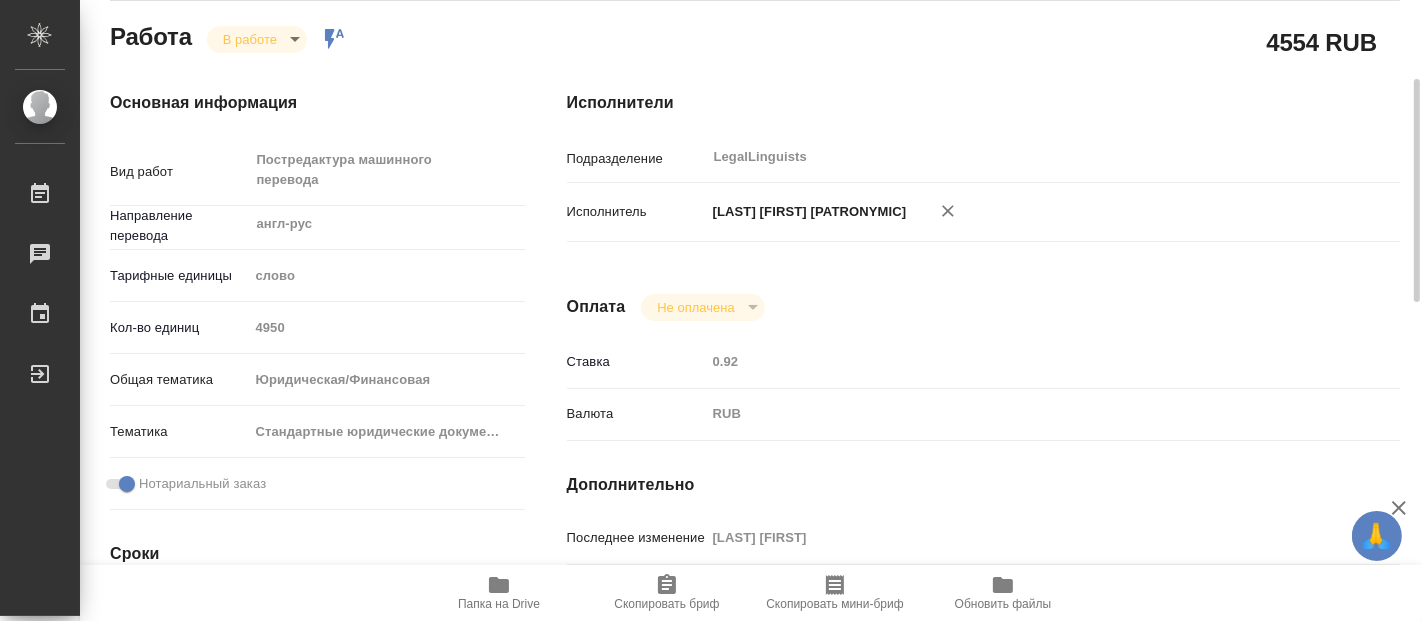 type on "x" 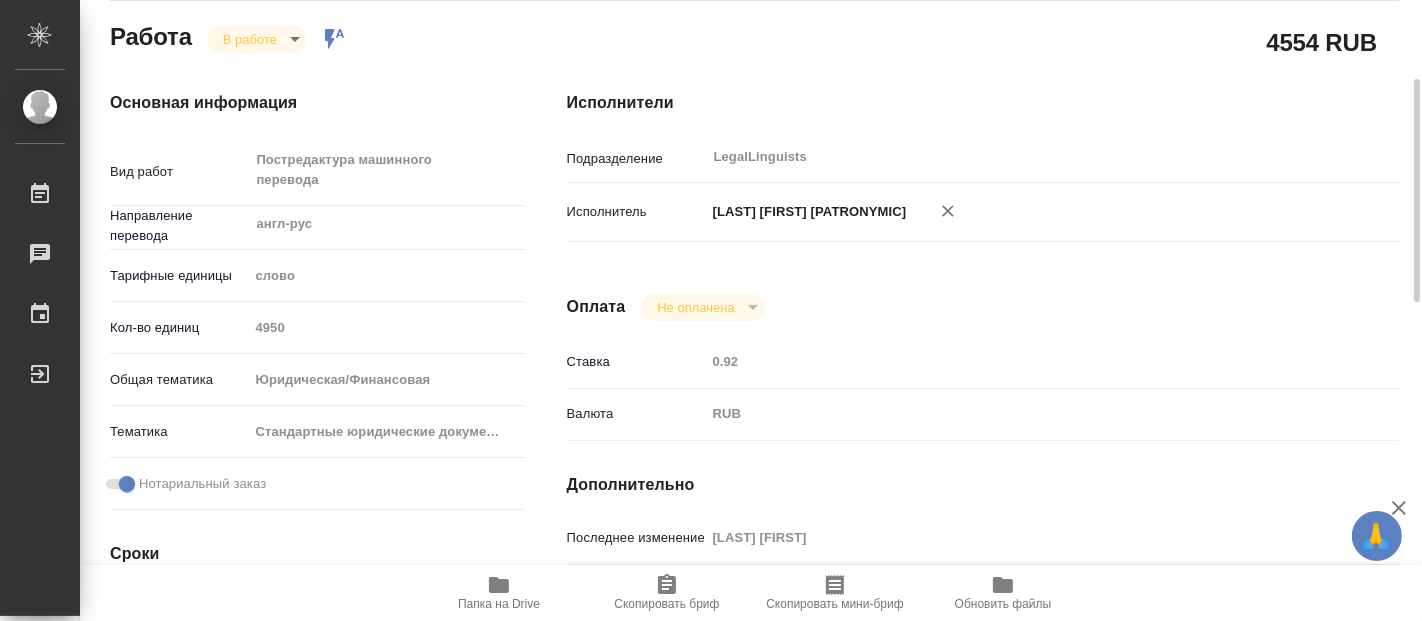 type on "x" 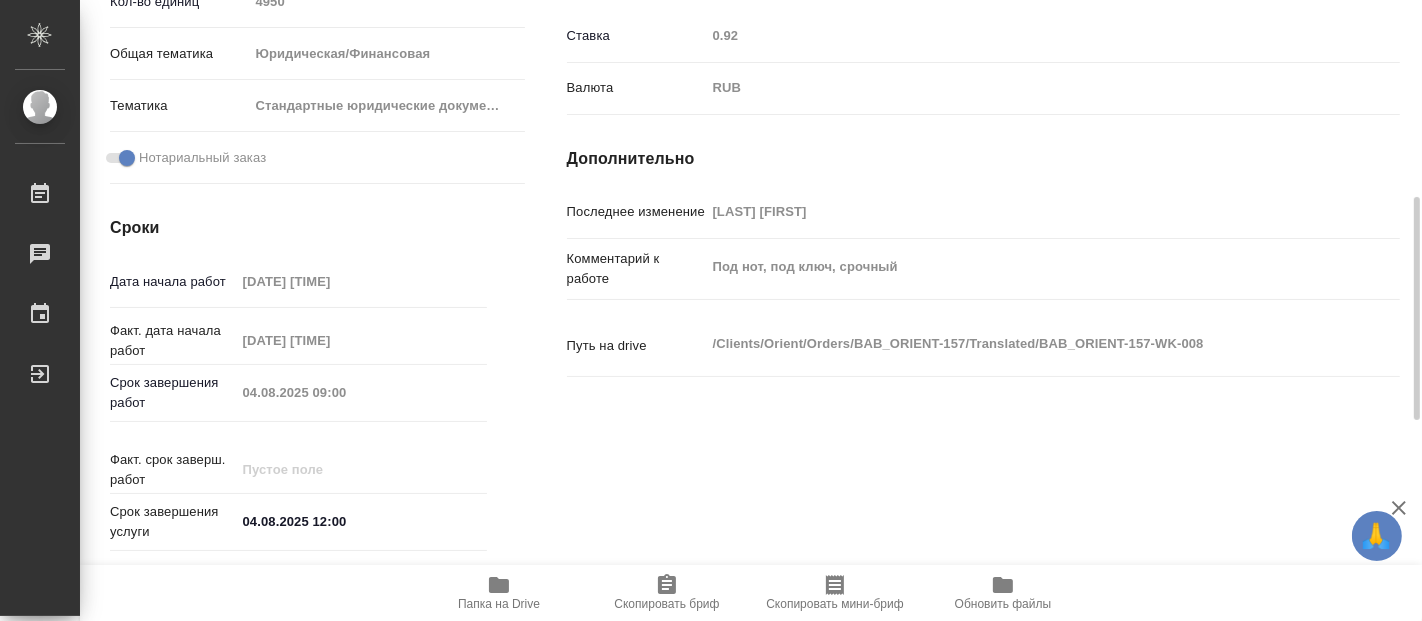 scroll, scrollTop: 0, scrollLeft: 0, axis: both 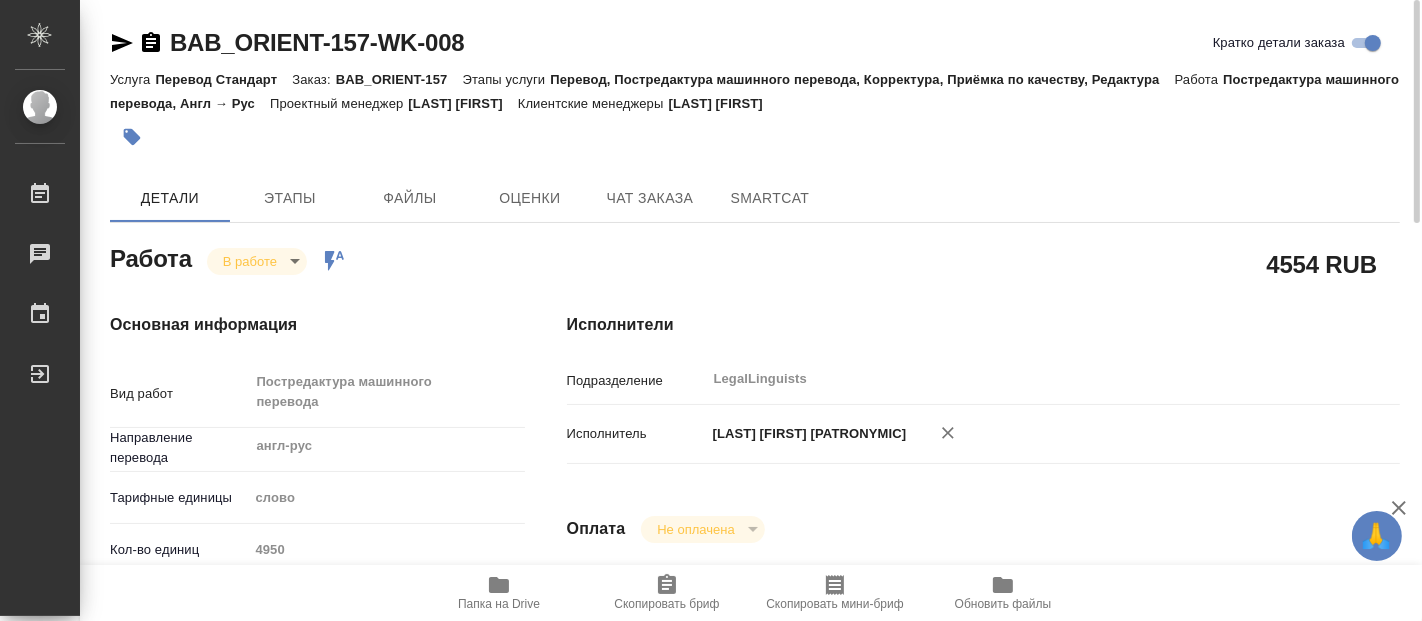 click 